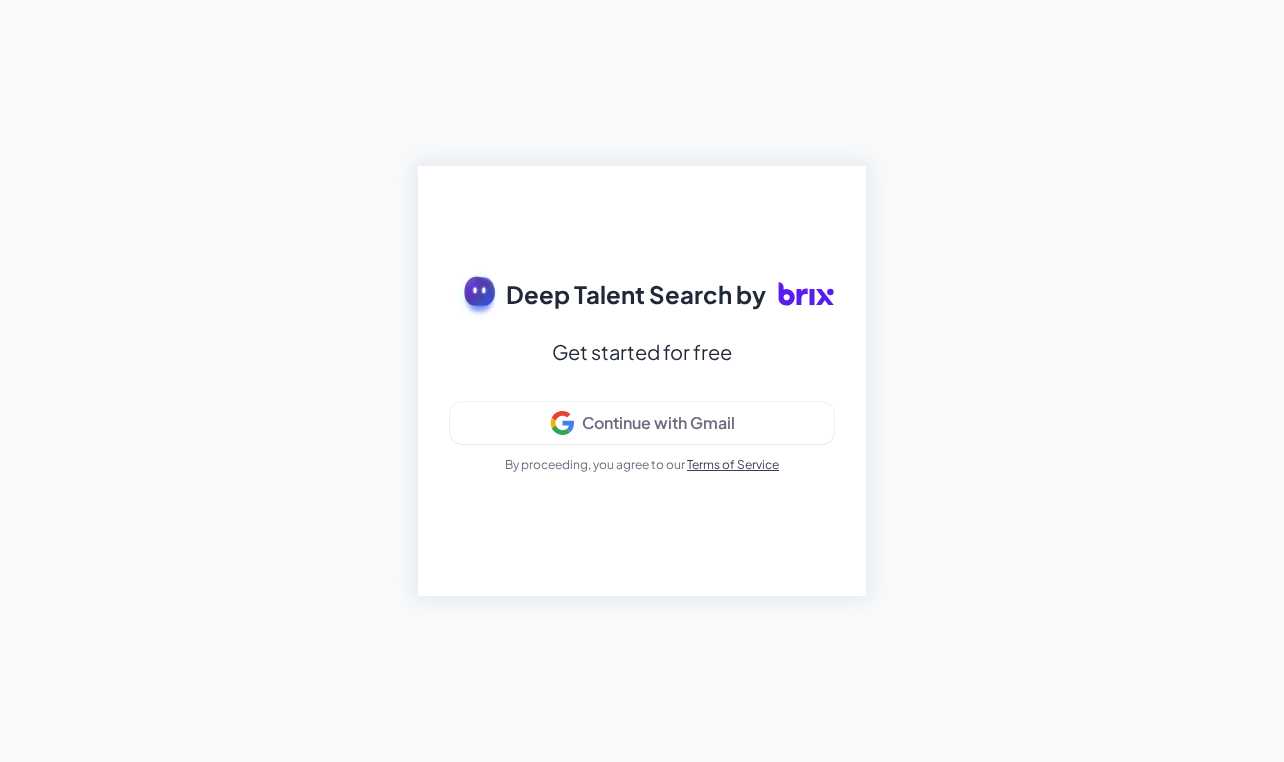 scroll, scrollTop: 0, scrollLeft: 0, axis: both 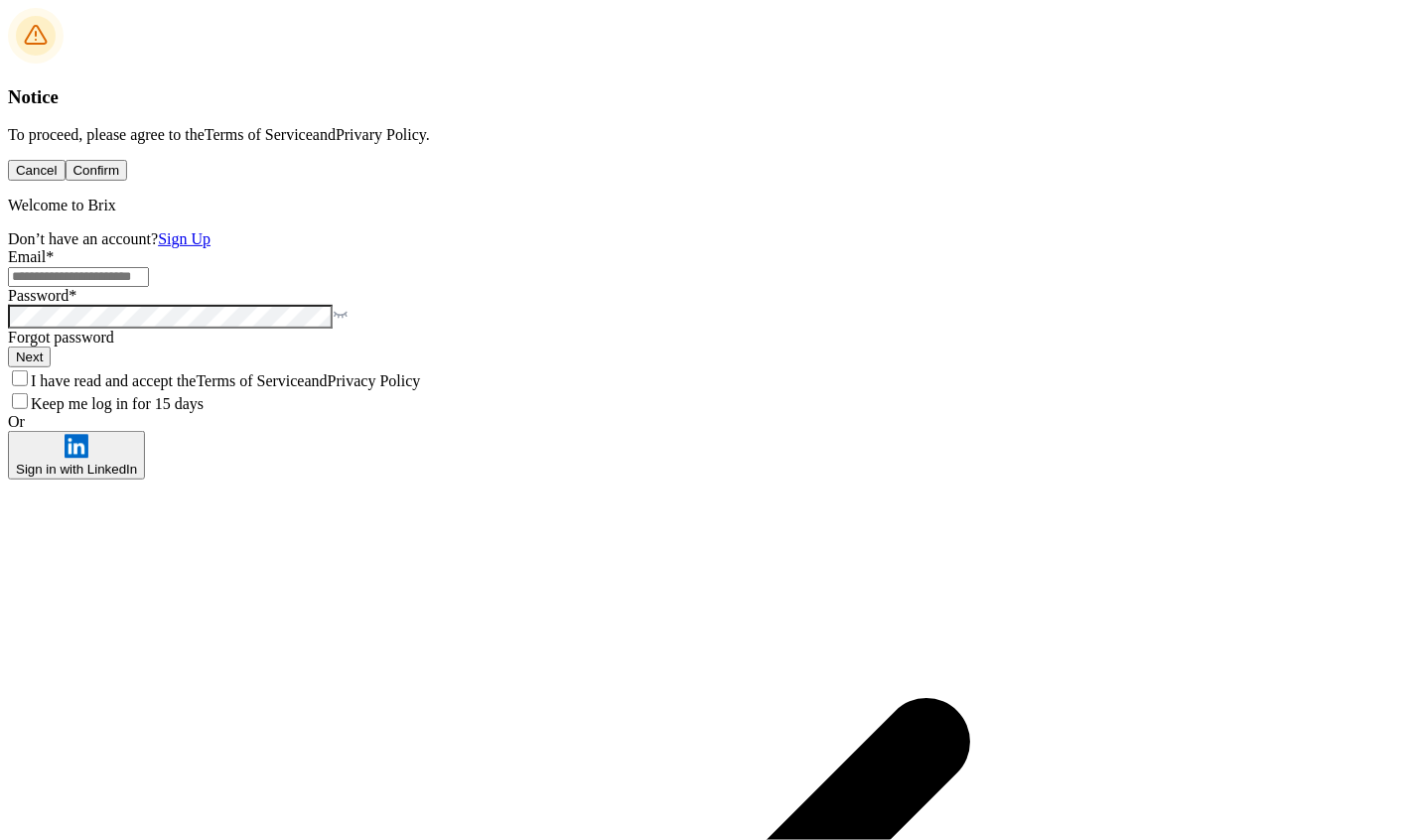 type on "**********" 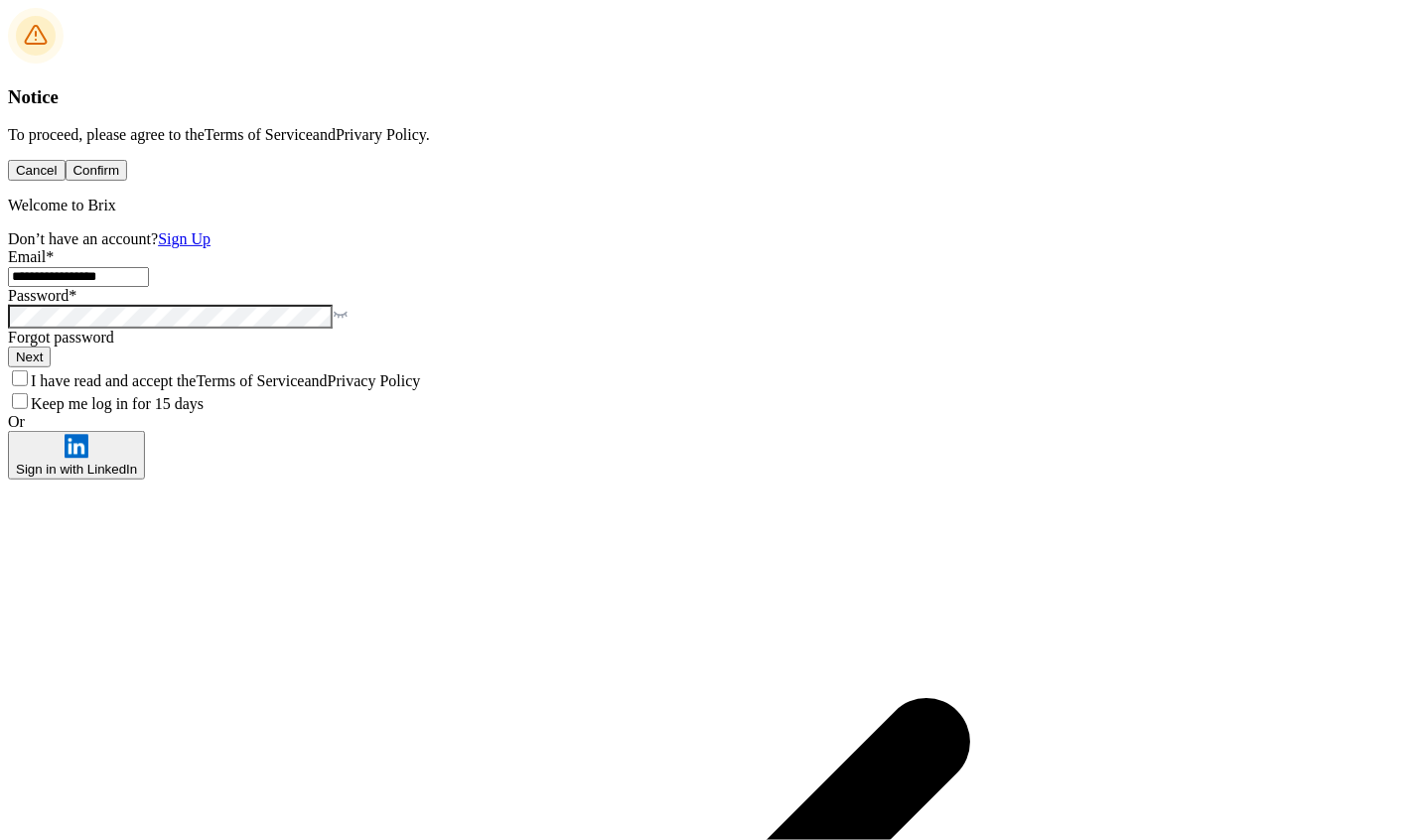 click on "Next" at bounding box center (29, 356) 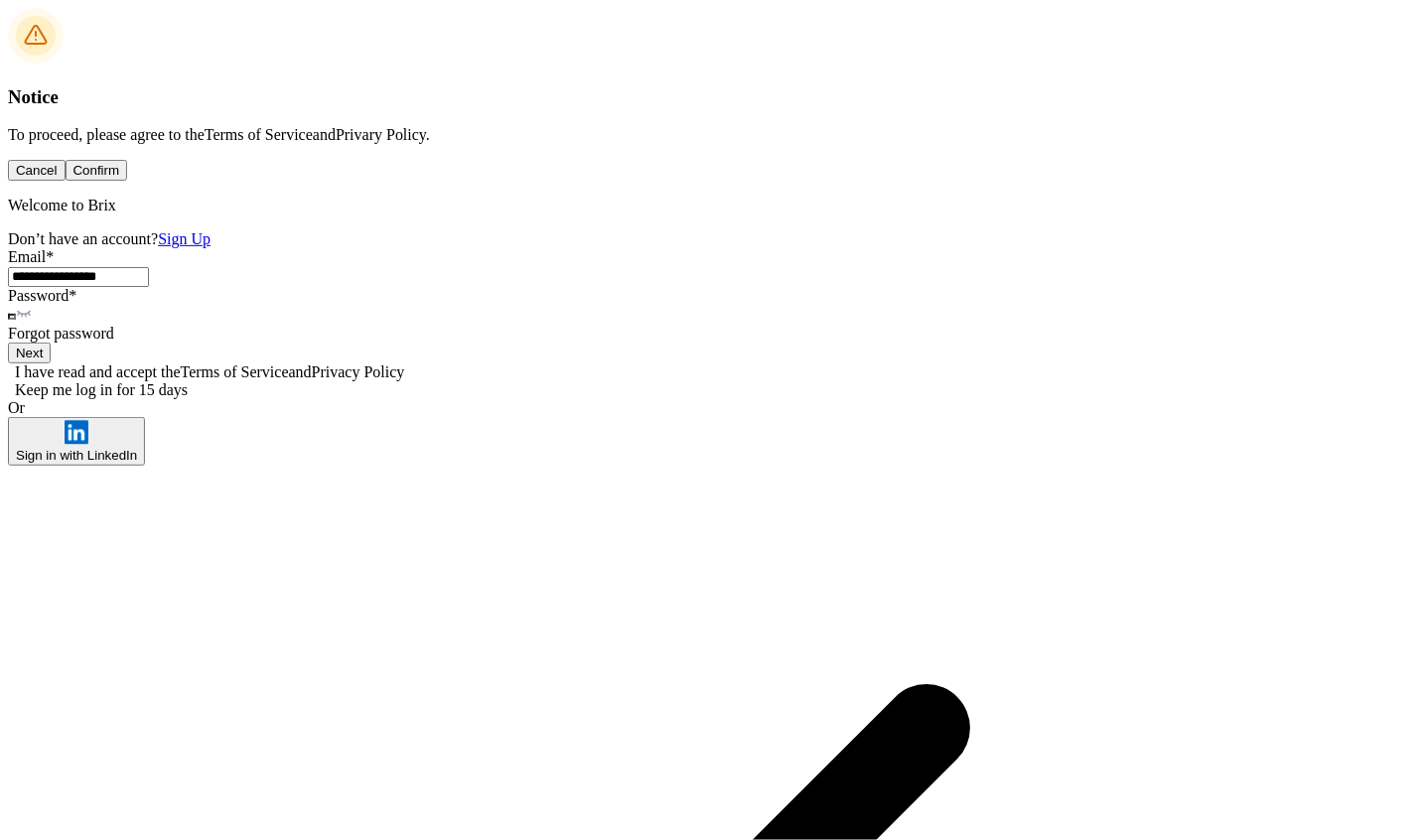 click on "WorkViz Team   , Enterprise Founder" at bounding box center (708, 4958) 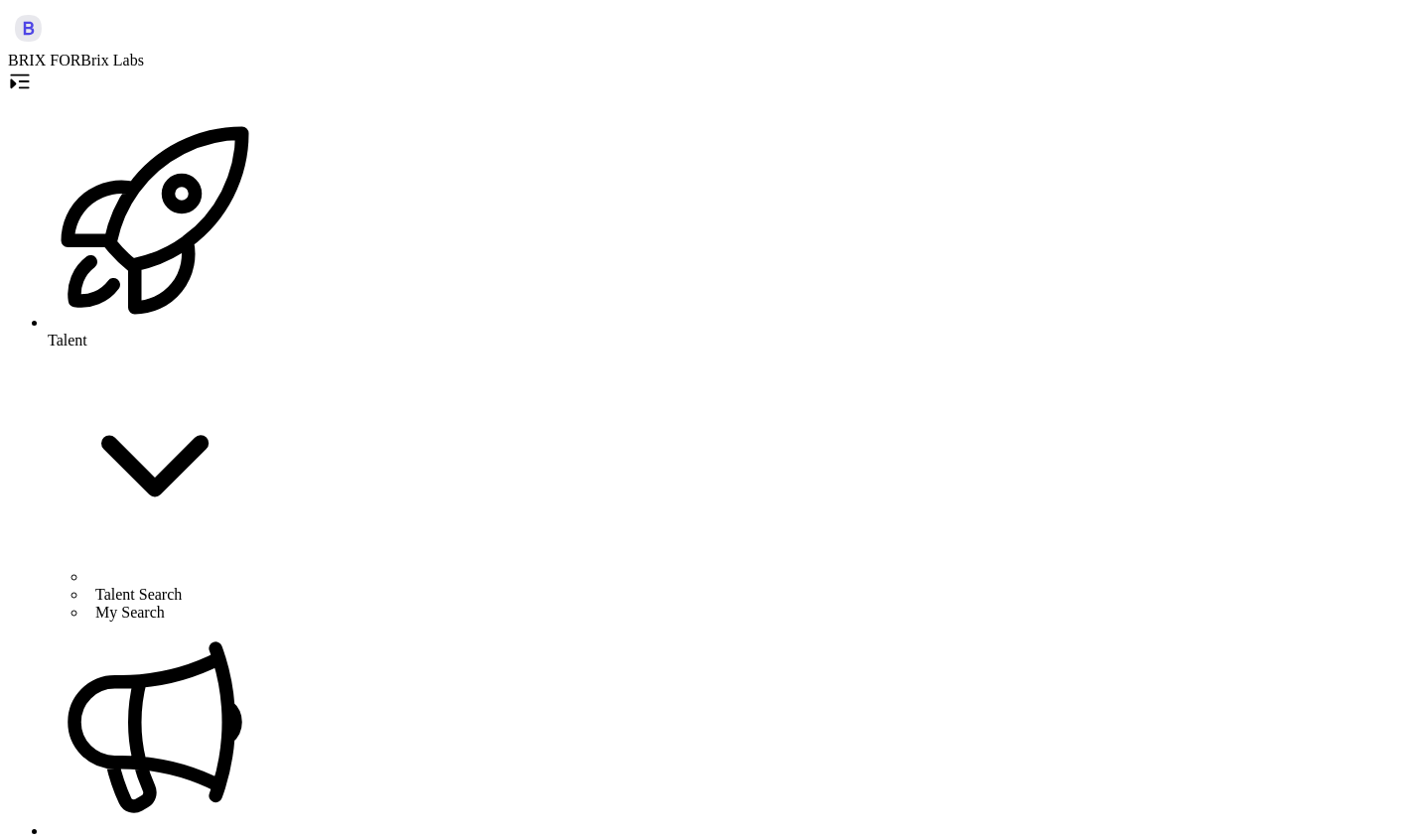 scroll, scrollTop: 0, scrollLeft: 0, axis: both 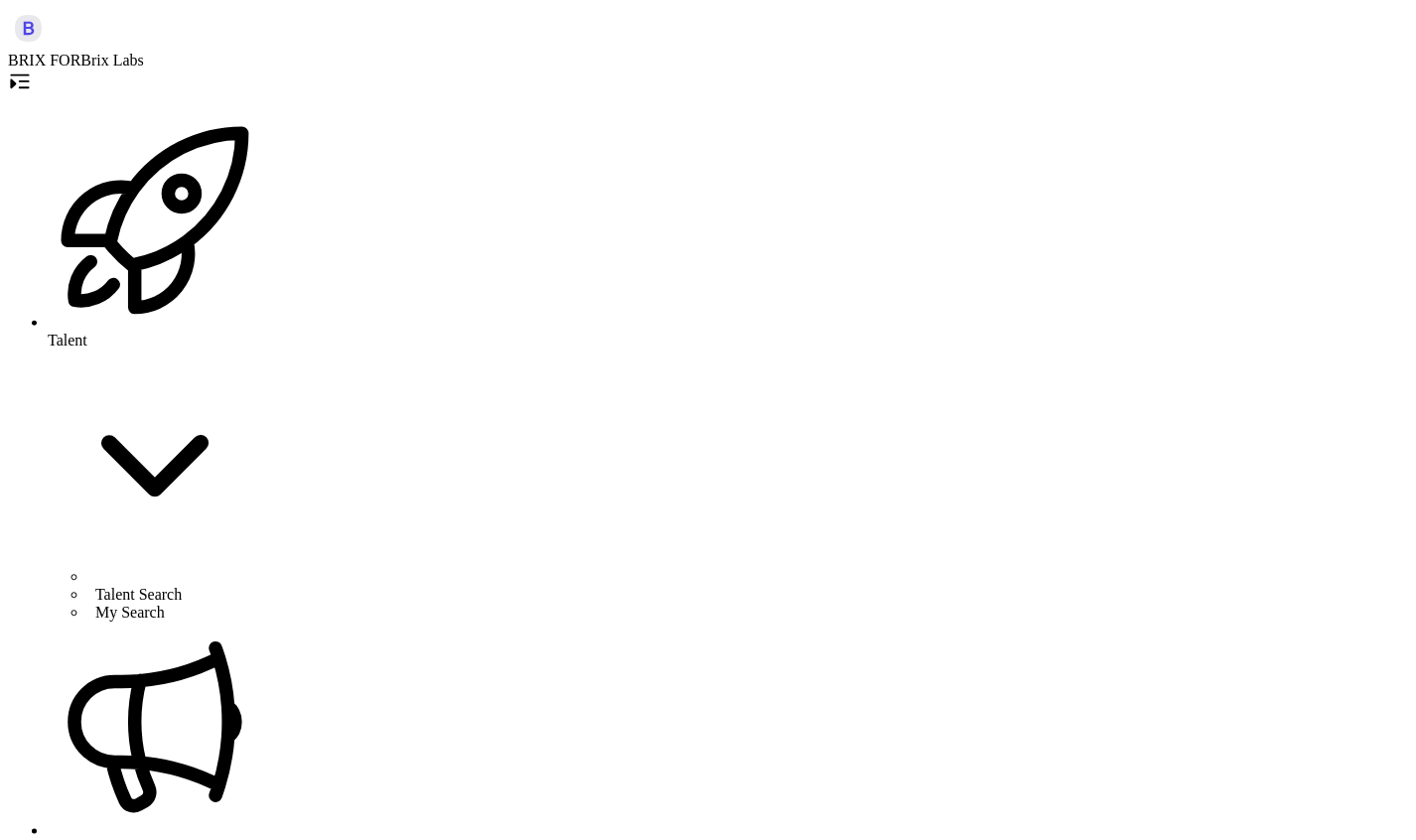 click on "My Interviews" at bounding box center (175, 1103) 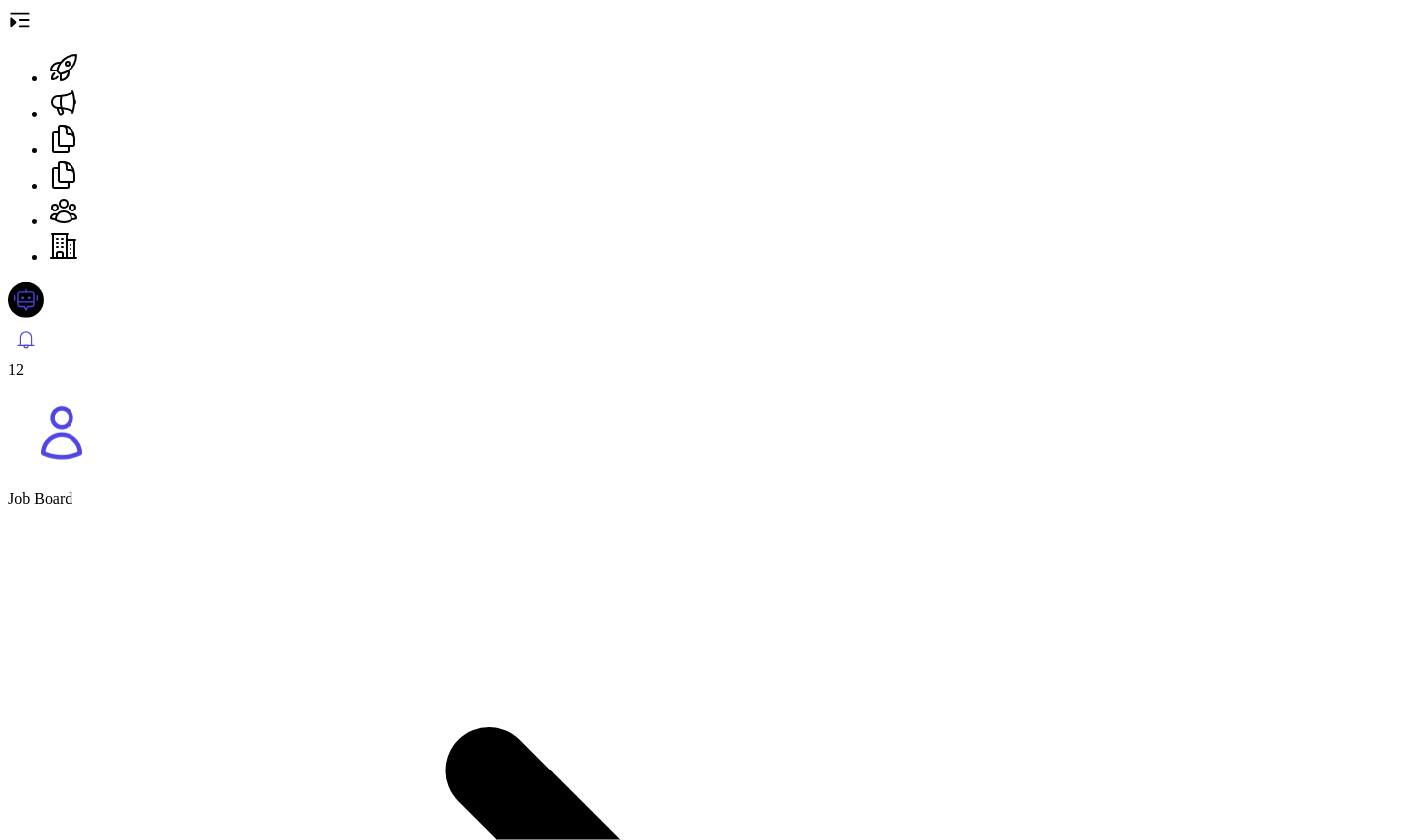 click on "4" at bounding box center [12, 2085] 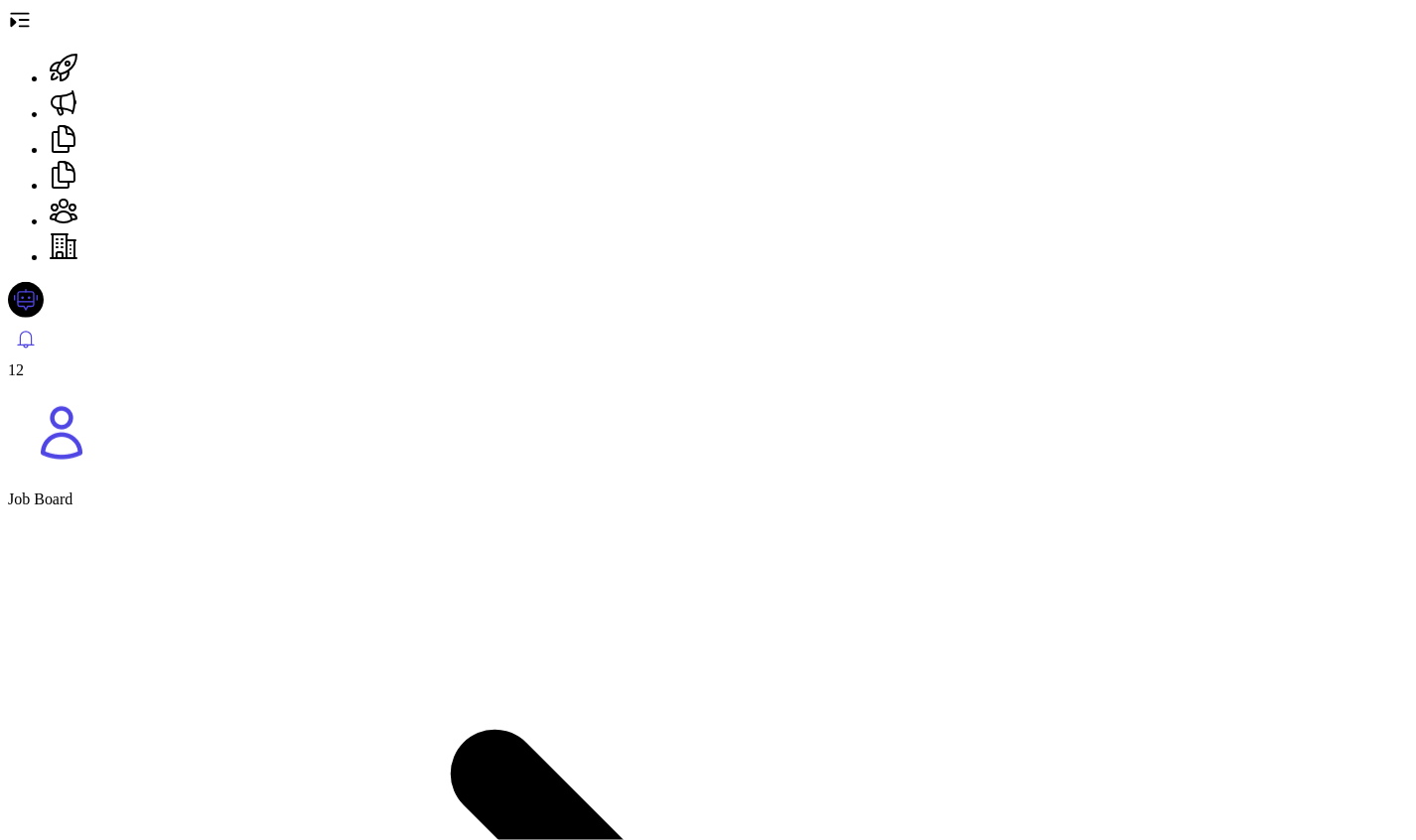 scroll, scrollTop: 867, scrollLeft: 0, axis: vertical 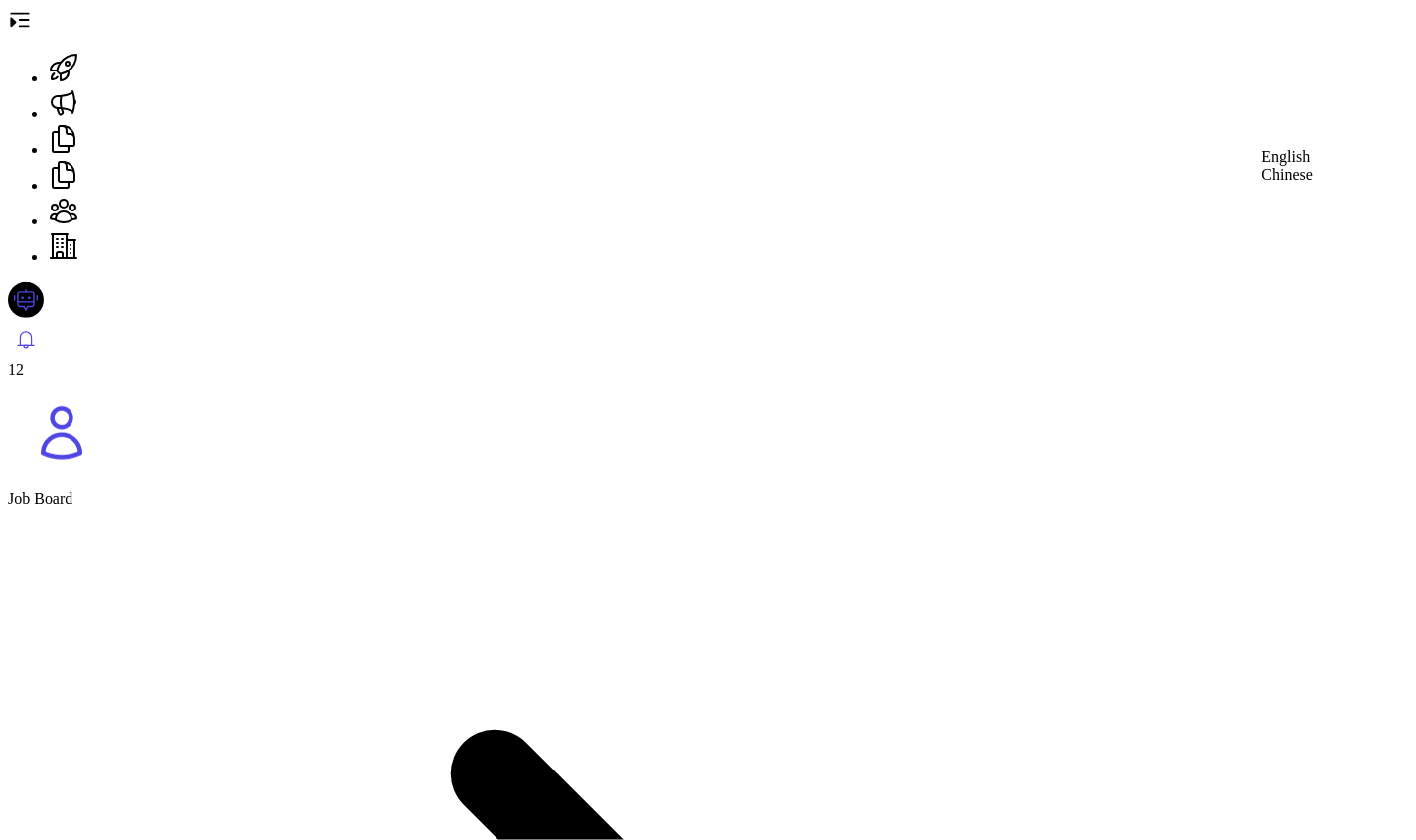 click on "Chinese" at bounding box center [1288, 175] 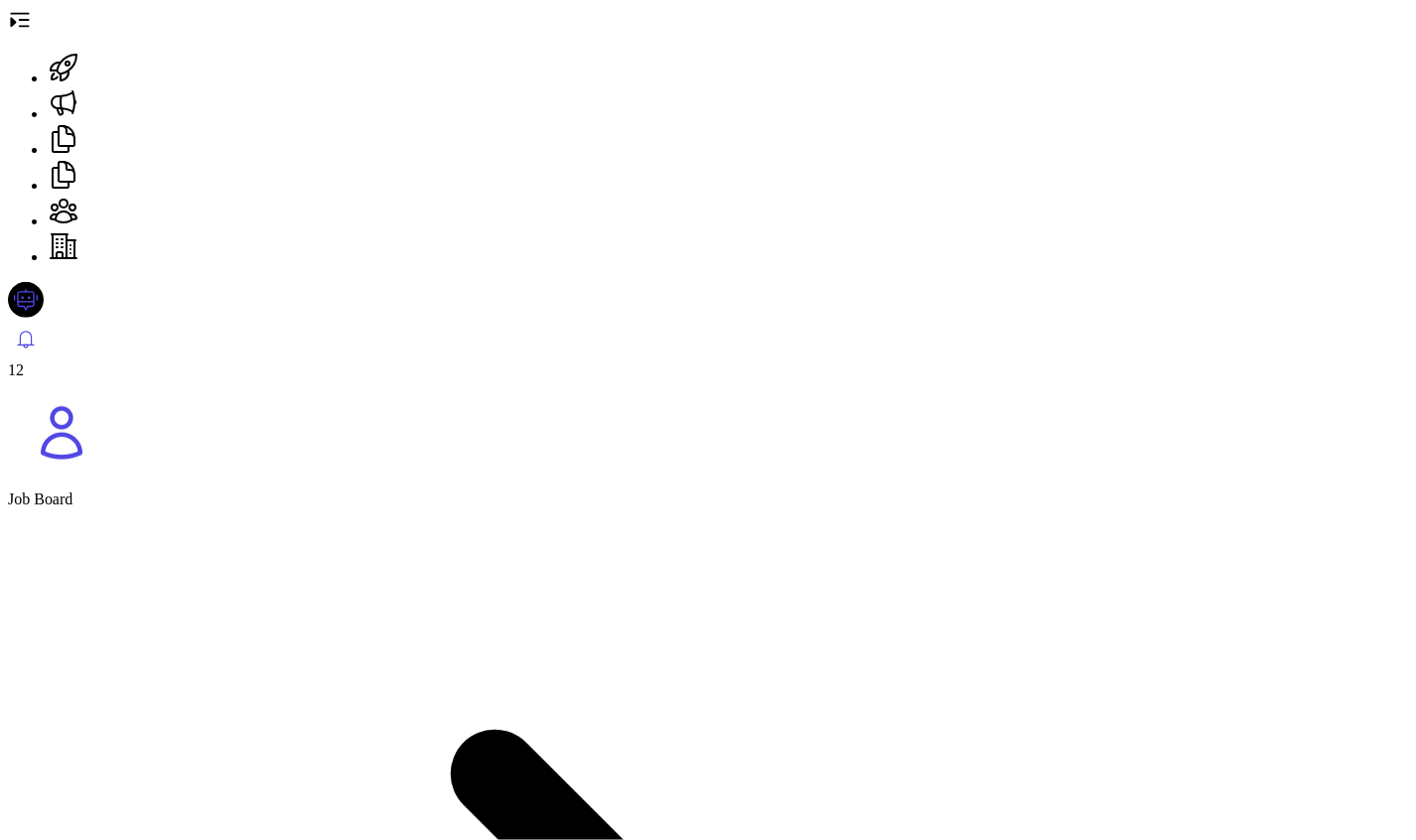 scroll, scrollTop: 205, scrollLeft: 0, axis: vertical 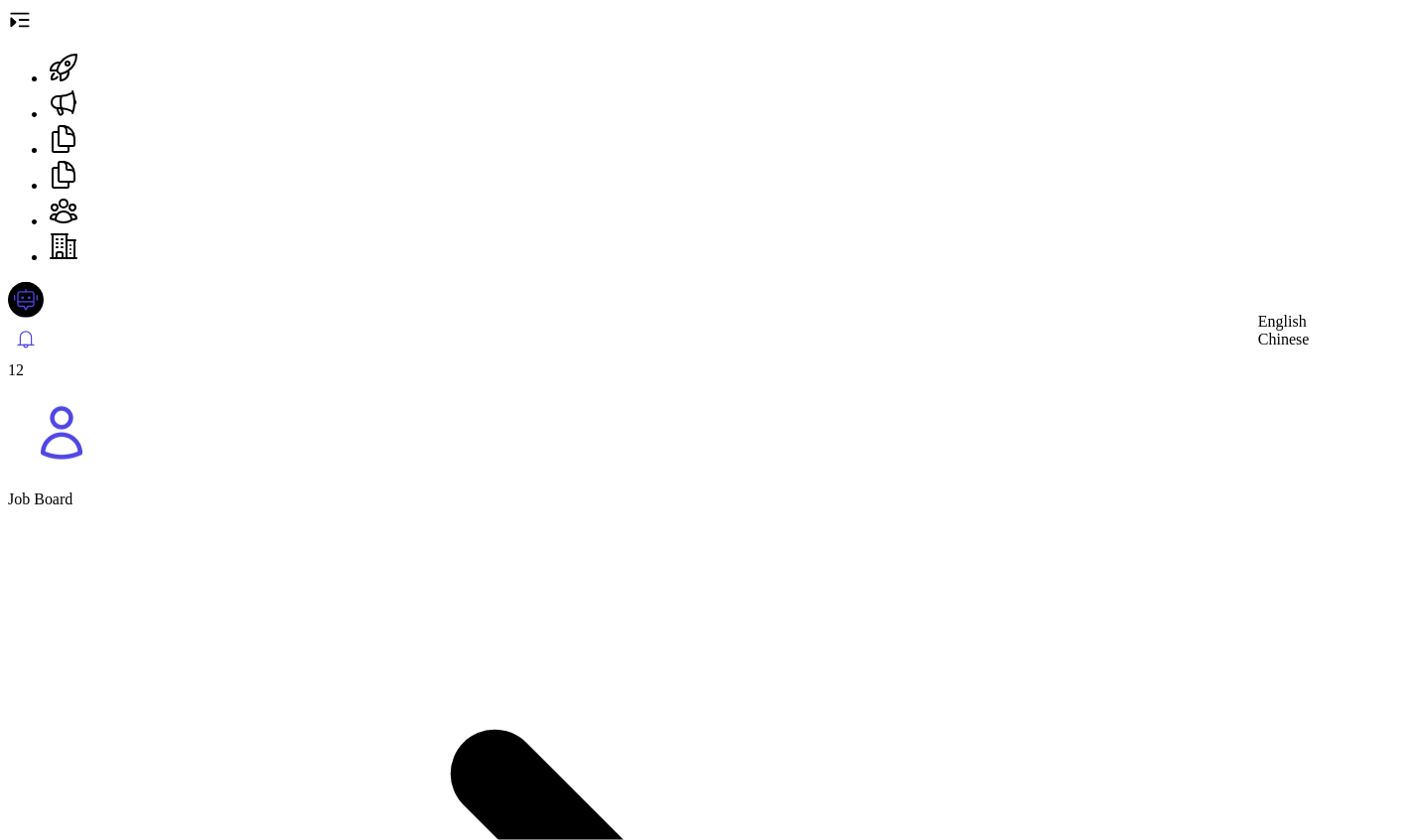 click at bounding box center [395, 14884] 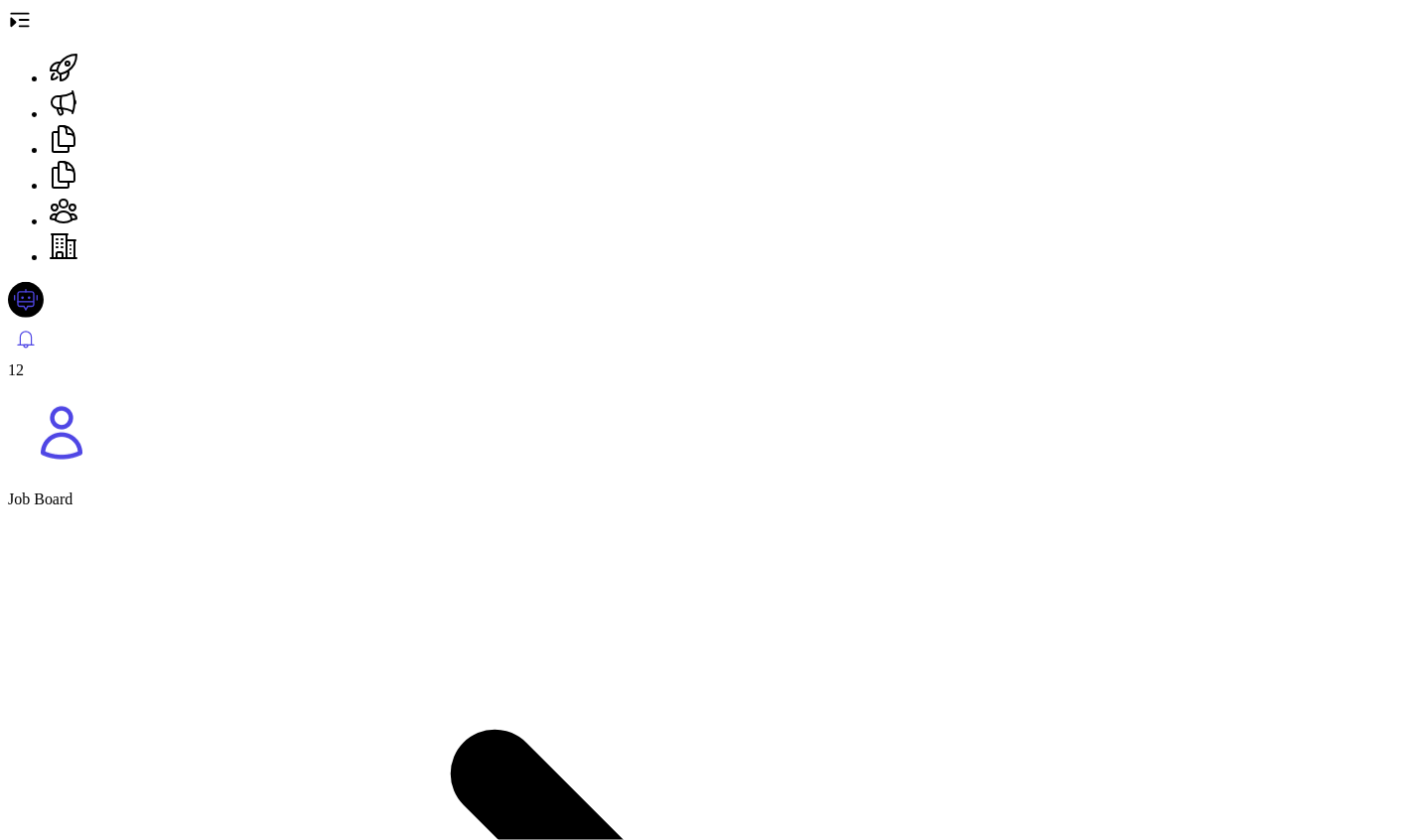scroll, scrollTop: 479, scrollLeft: 0, axis: vertical 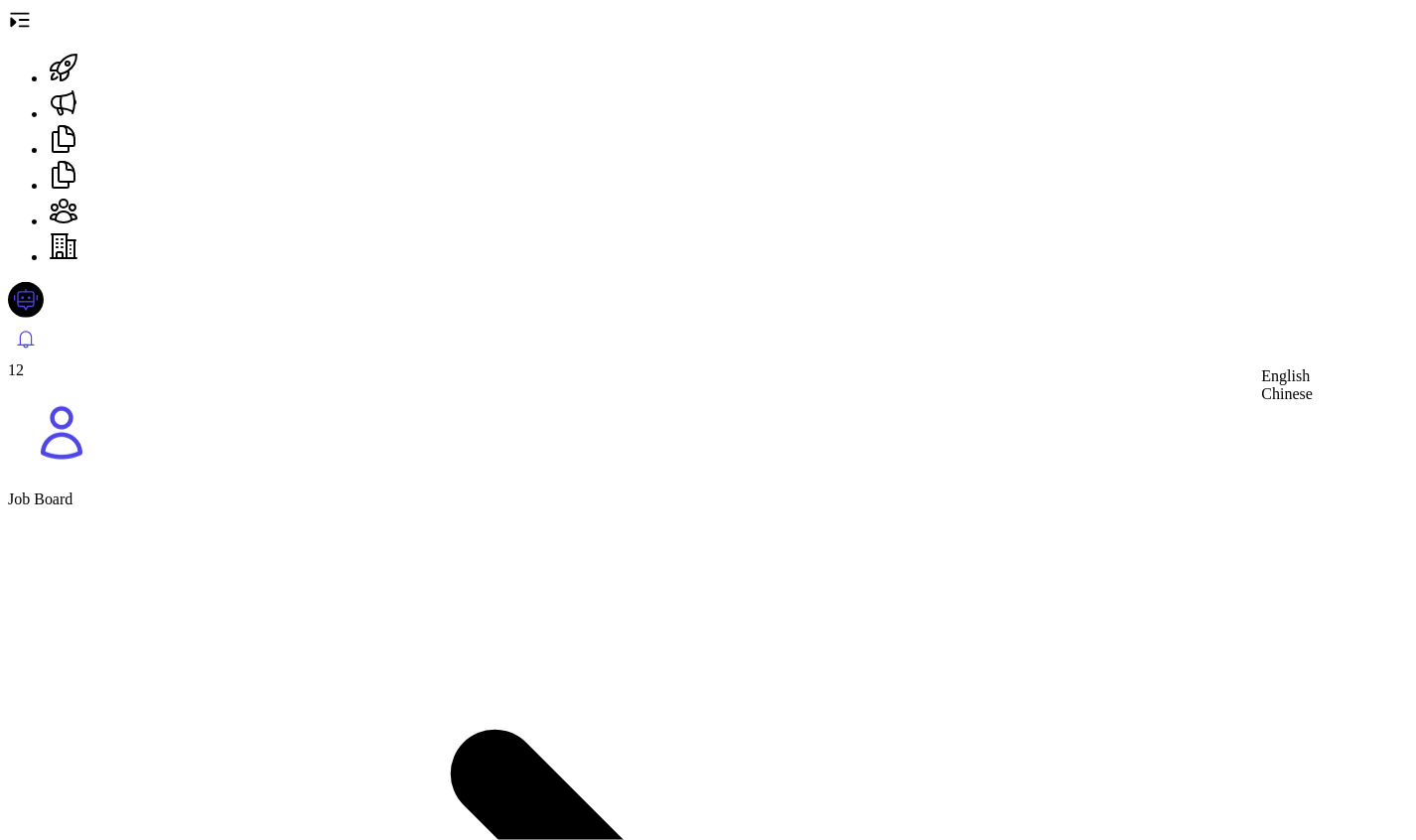 click on "English" at bounding box center [32, 16459] 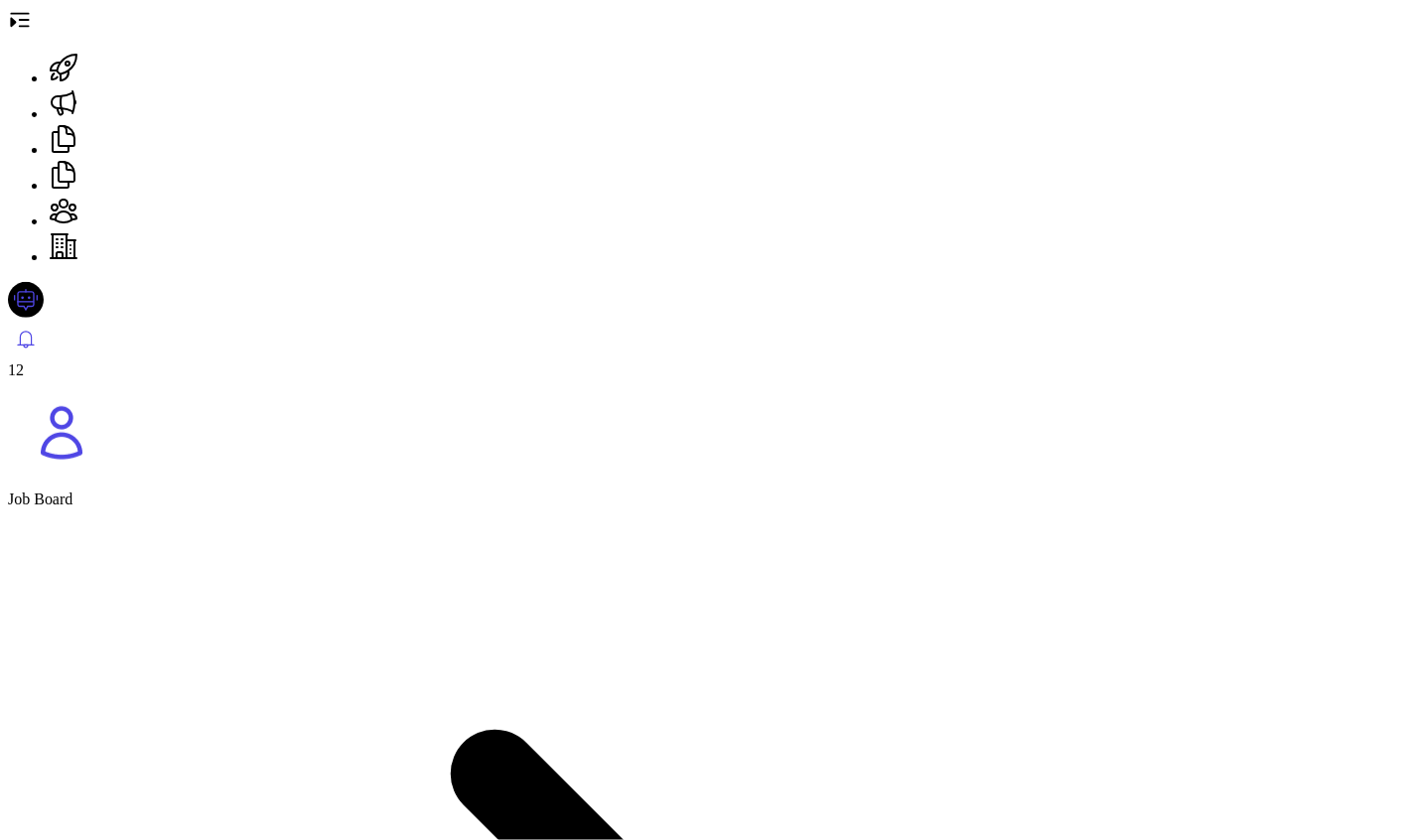 scroll, scrollTop: 543, scrollLeft: 0, axis: vertical 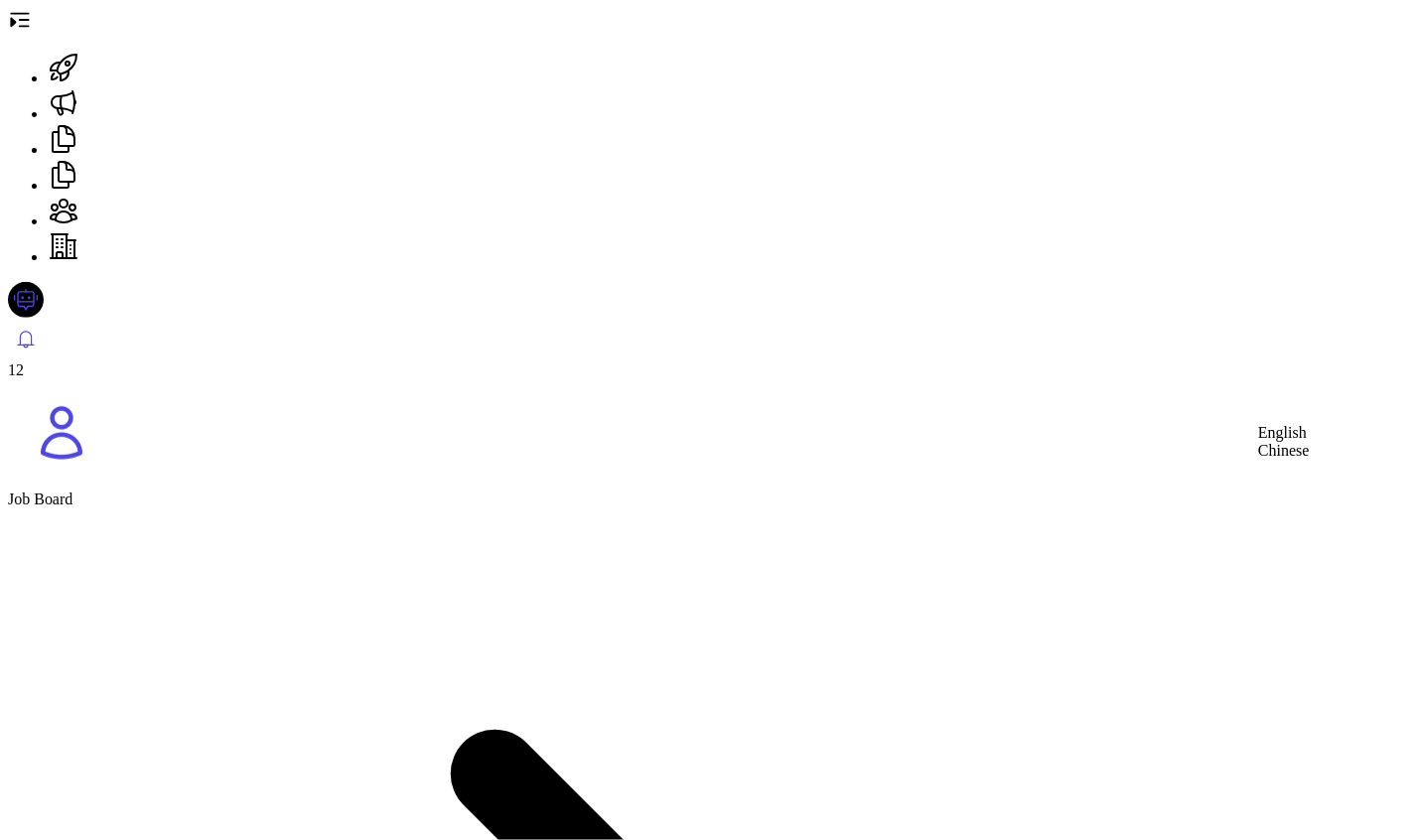 click on "Chinese" at bounding box center (34, 19630) 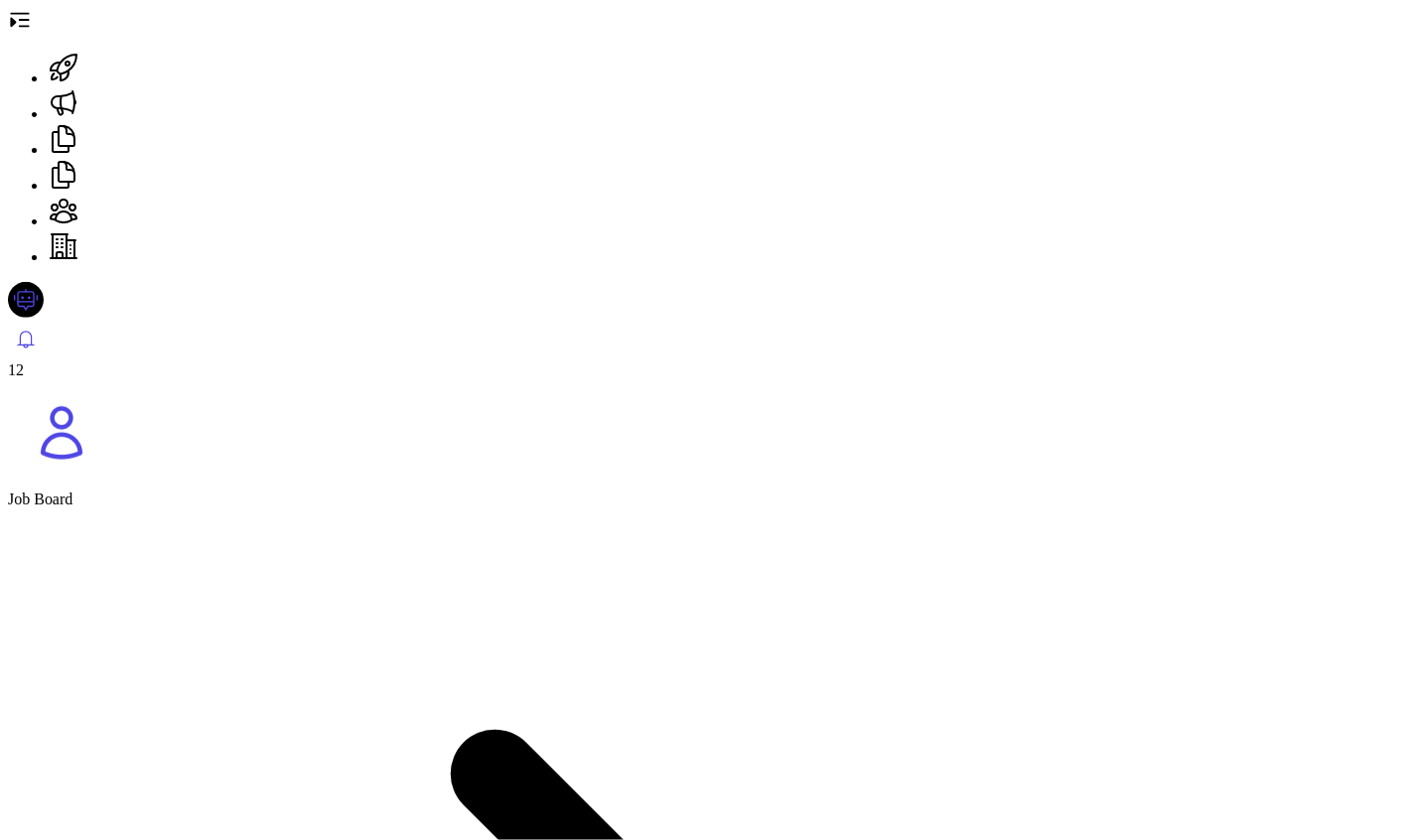click on "Backend Technical Lead - [COMPANY] Dec, [YEAR] - Oct, [YEAR] · 10 Months Job Responsibilities:
1、Responsible for the design of backend application technical architecture.
2、Manage project timelines and follow up on issues.
3、Participate in troubleshooting complex problems in daily projects, providing technical support and solutions.
Project Achievements:
Leveraged AI (ChatGPT) generation capabilities, integrating with search engines, vector databases (Pinecome), international academic paper repositories, and Midjourney’s image generation.
Enabled the creation of an approximately 8,000-word research paper within minutes.
Developed an intelligent customer service system, proposal drafting, and marketing solutions based on a vector knowledge base. Skills: Java HTML Project Management Python Backend Development vue Axure AI Integration Postman Troubleshooting Technical Support Image Generation" at bounding box center (395, 20666) 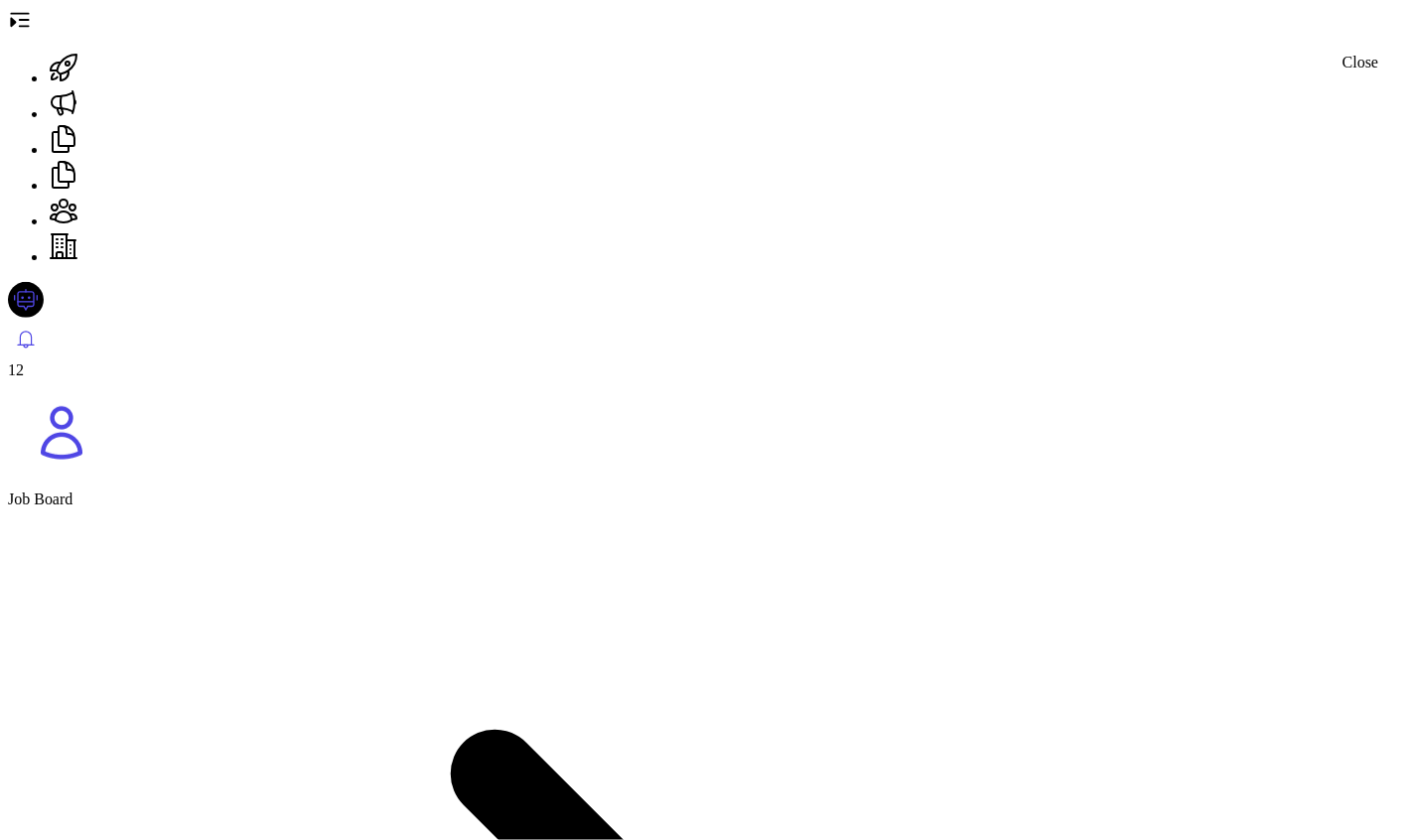 click at bounding box center [16, 11604] 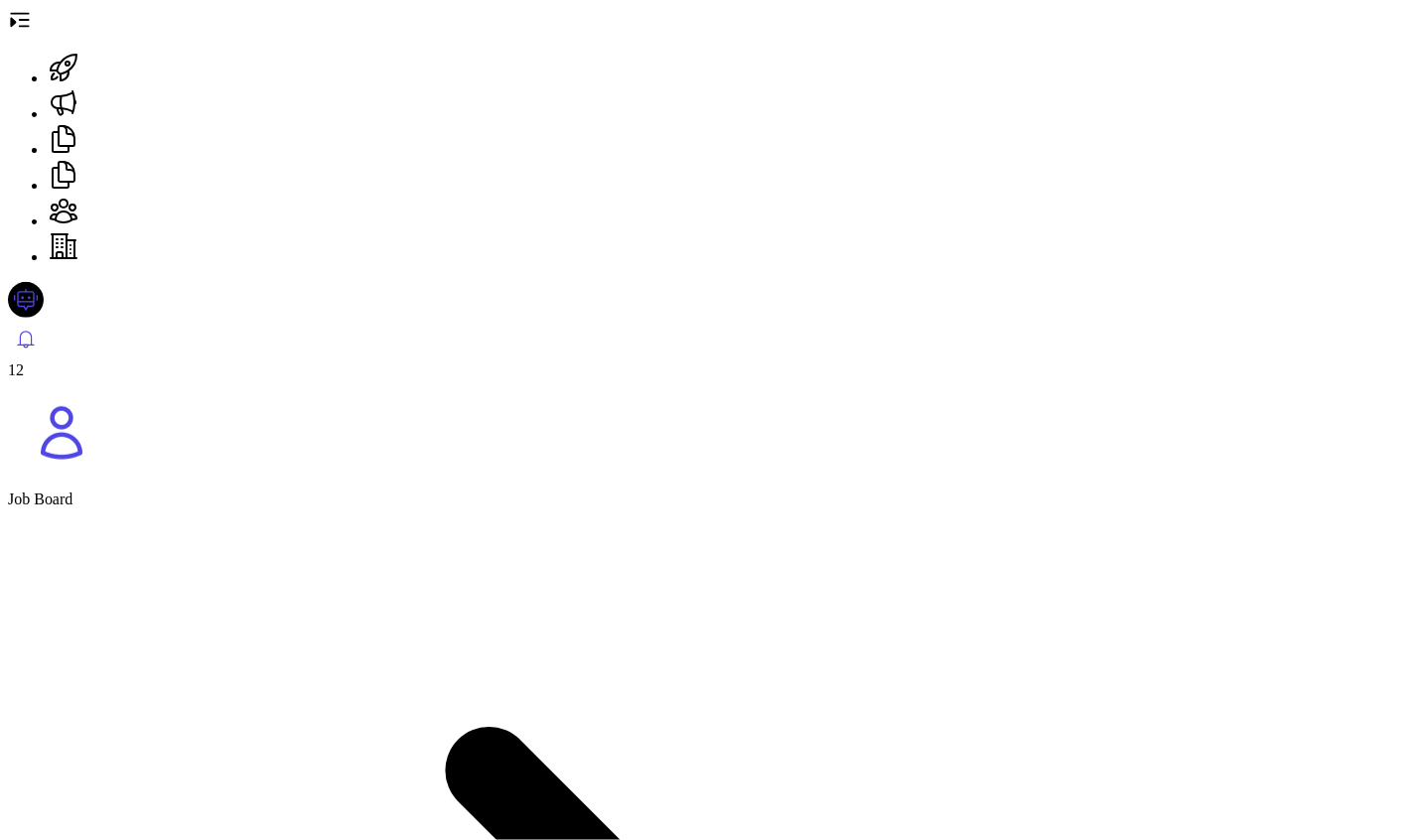 scroll, scrollTop: 32, scrollLeft: 0, axis: vertical 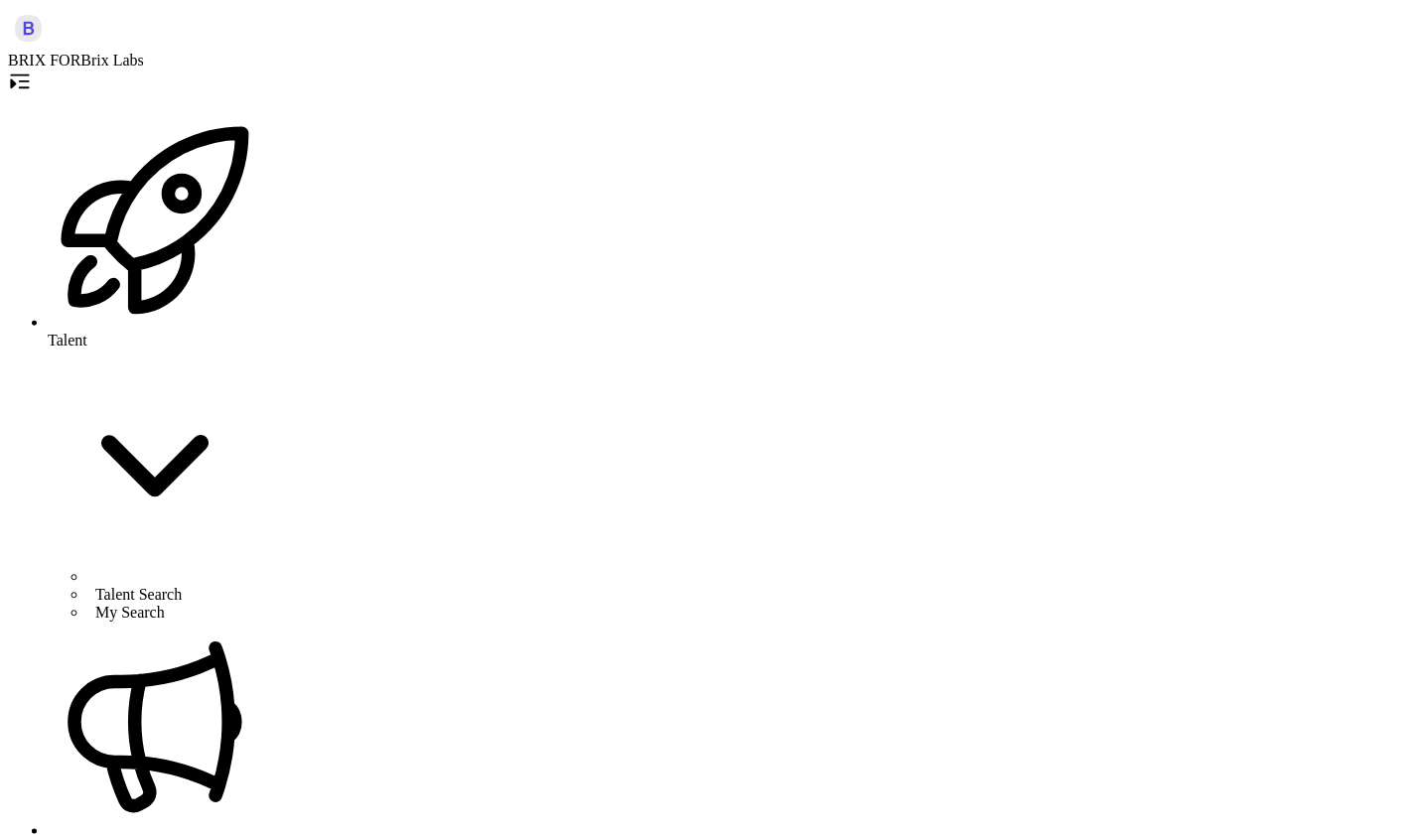click on "Job Board" at bounding box center [175, 1103] 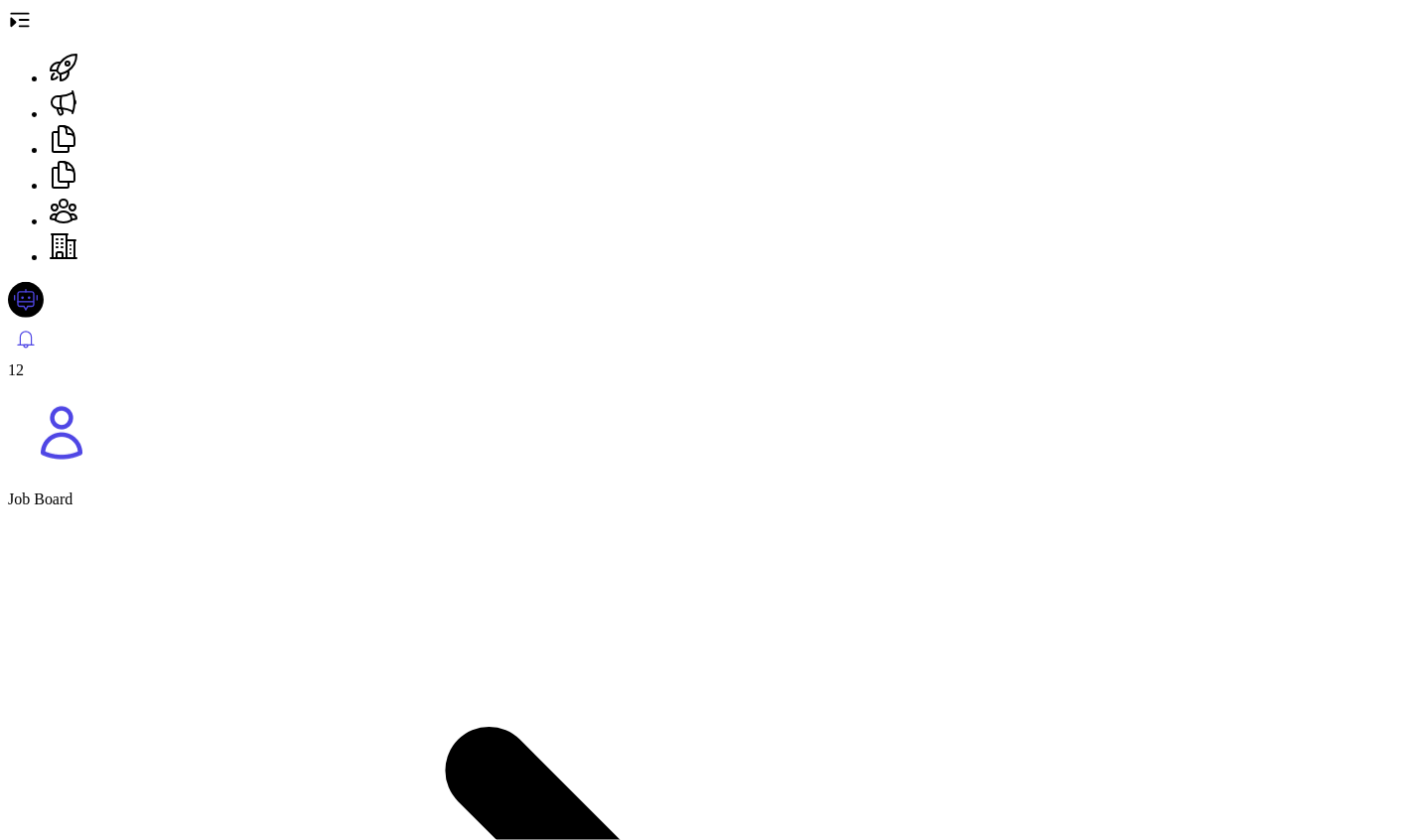 click on "AI-Screening" at bounding box center [57, 2085] 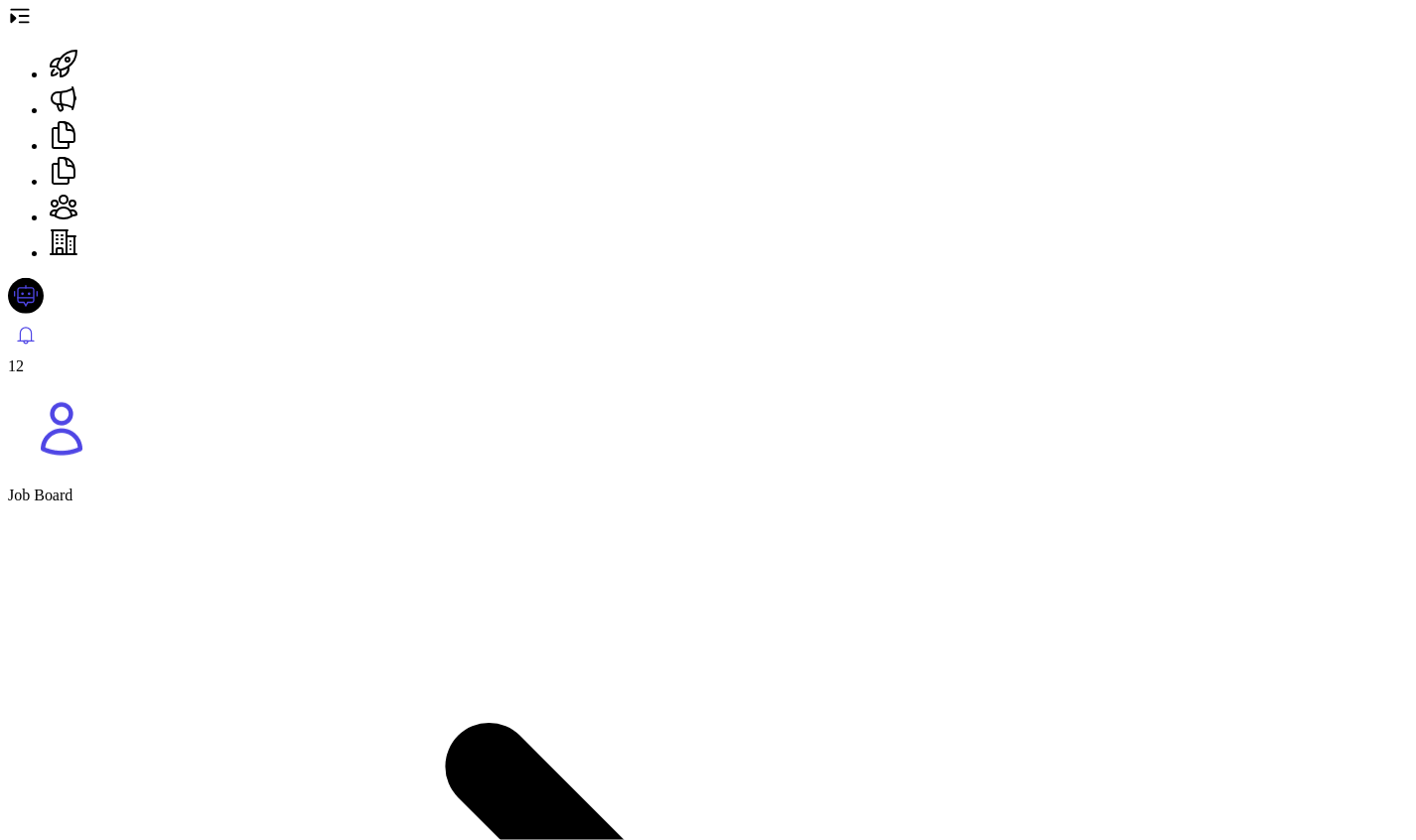 scroll, scrollTop: 0, scrollLeft: 0, axis: both 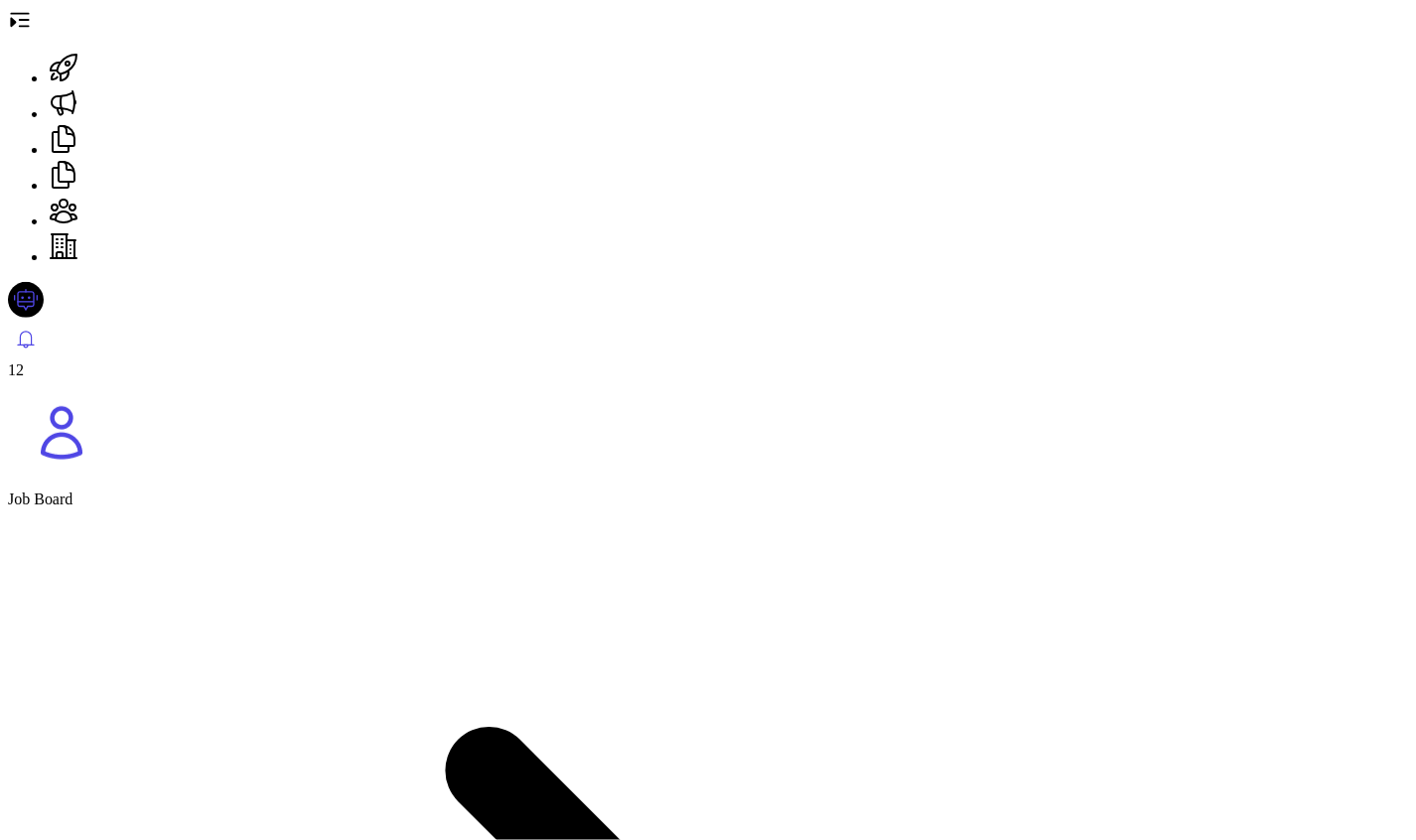 click on "AI Match Score" at bounding box center (182, 10794) 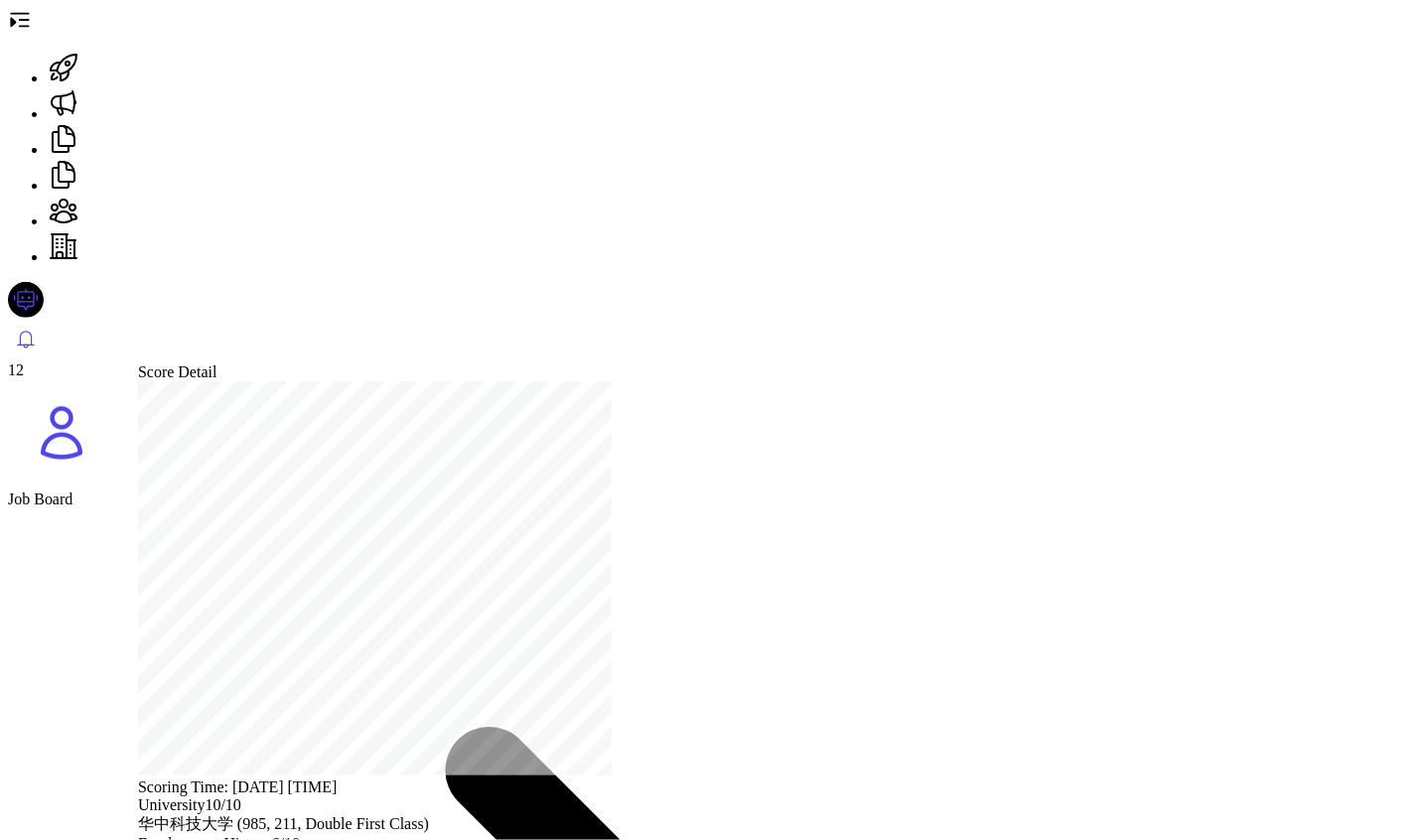 scroll, scrollTop: 0, scrollLeft: 0, axis: both 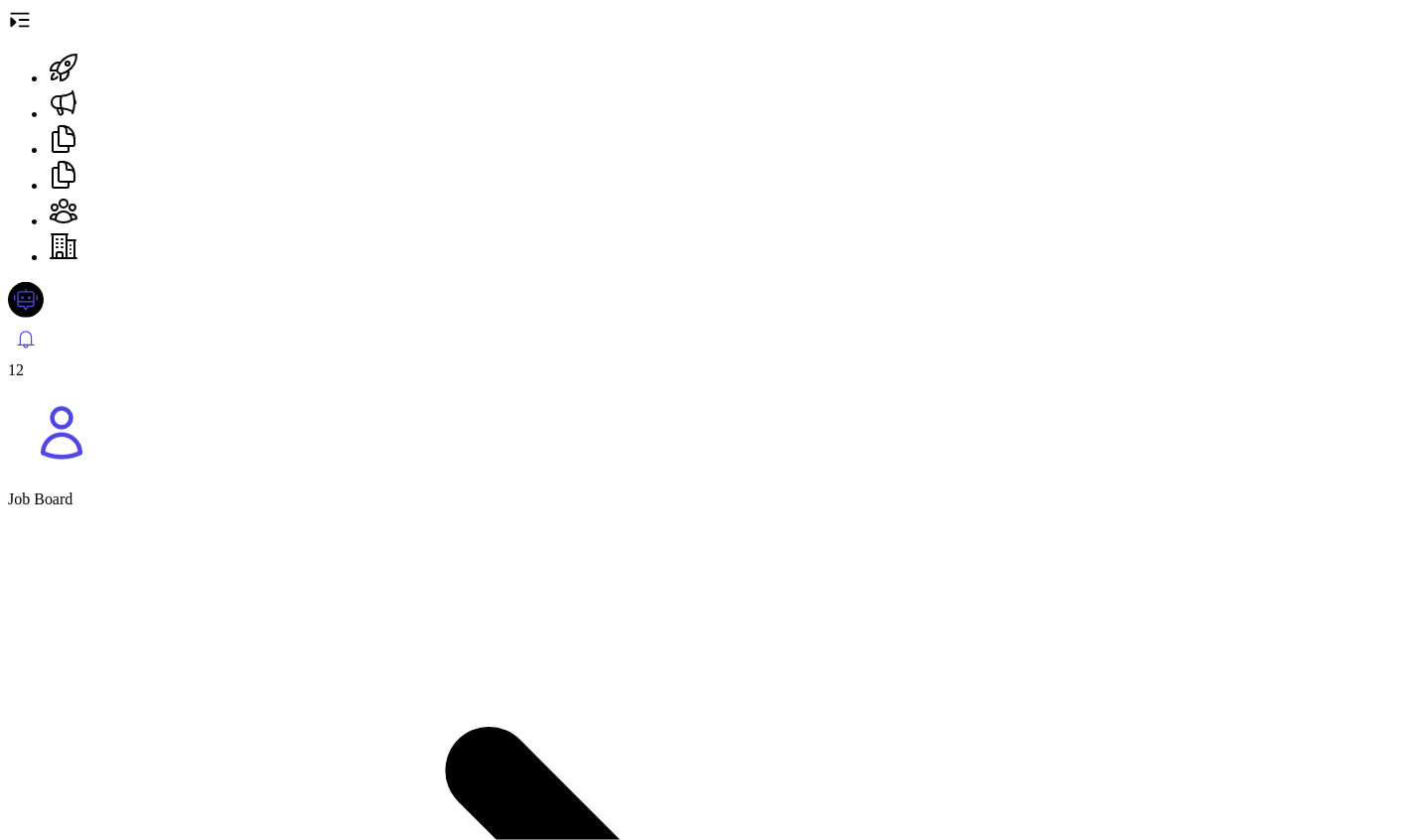 click at bounding box center [708, 2077] 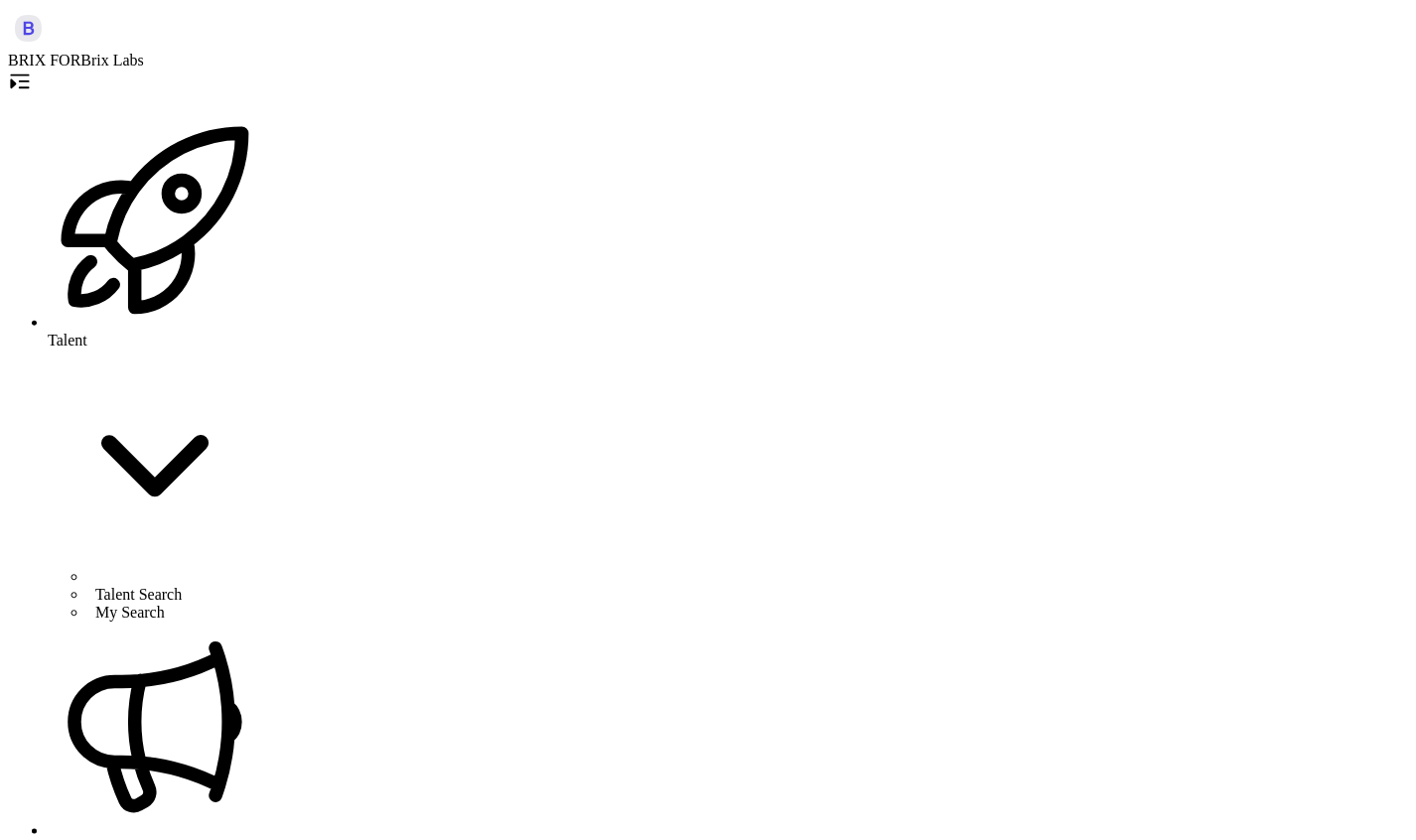 click on "Job Board" at bounding box center (175, 1103) 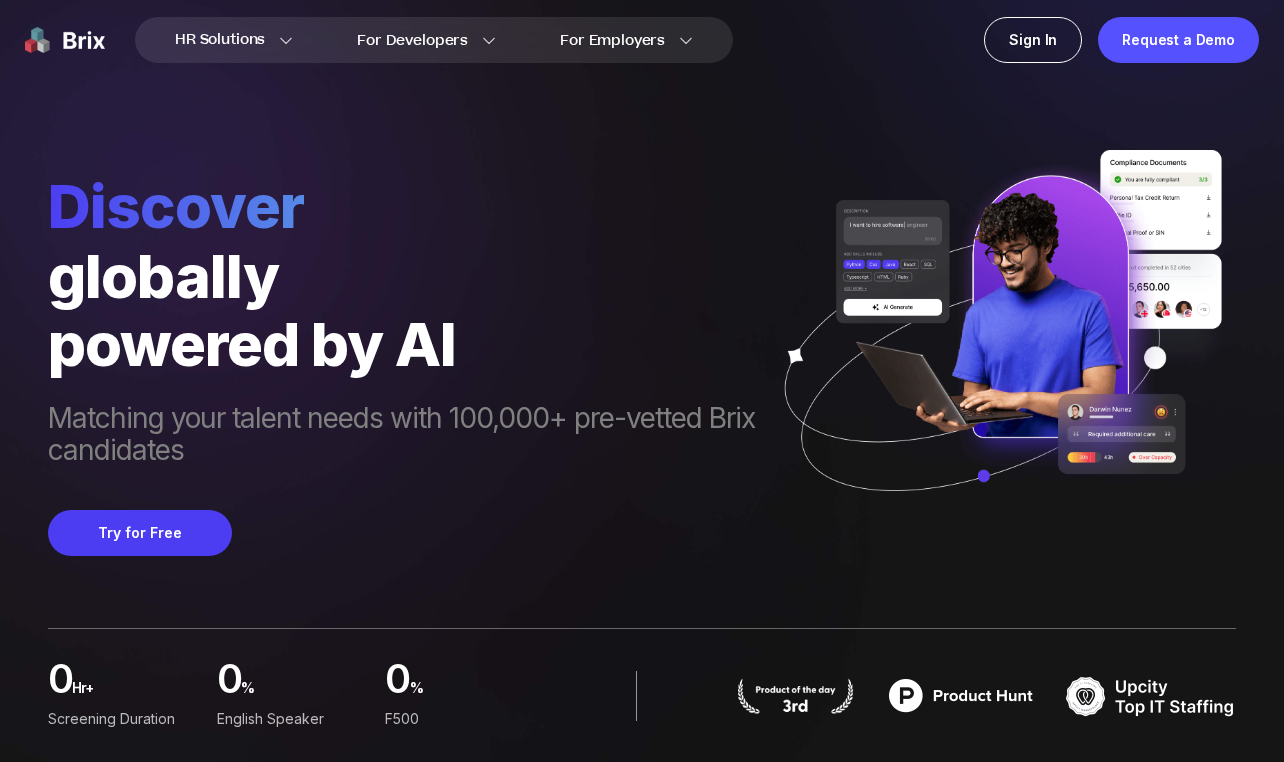 scroll, scrollTop: 0, scrollLeft: 0, axis: both 